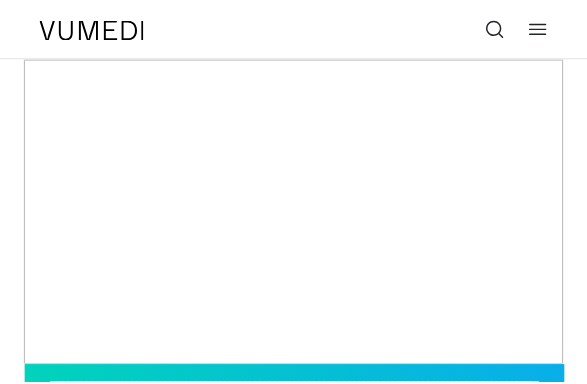 scroll, scrollTop: 0, scrollLeft: 0, axis: both 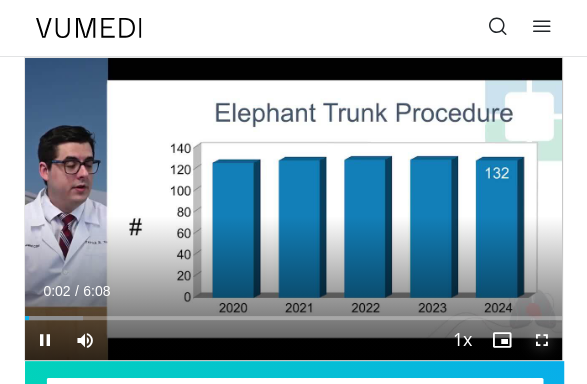 click at bounding box center [542, 340] 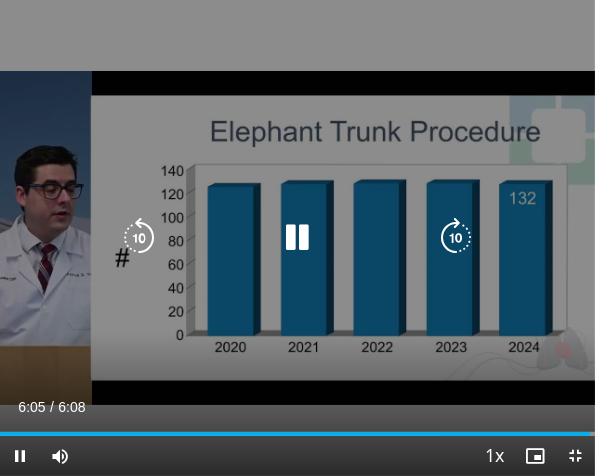 click on "**********" at bounding box center [297, 238] 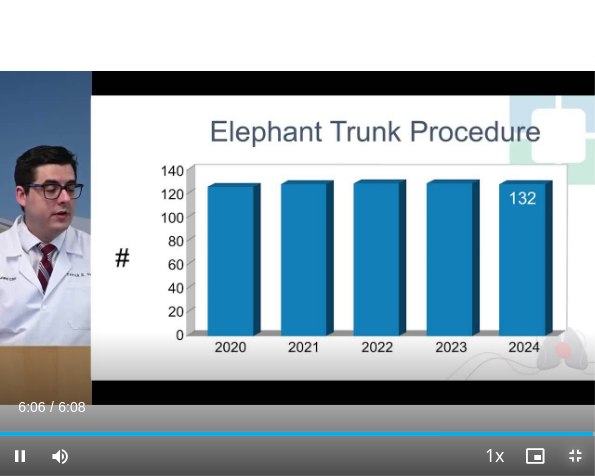 click at bounding box center [575, 456] 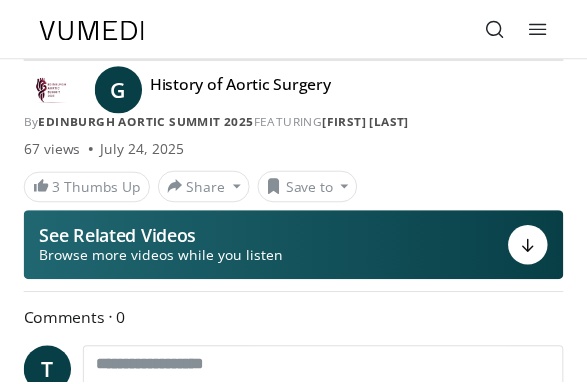 scroll, scrollTop: 0, scrollLeft: 0, axis: both 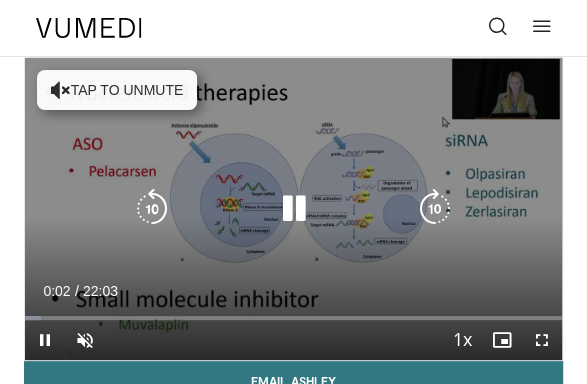 click at bounding box center [61, 90] 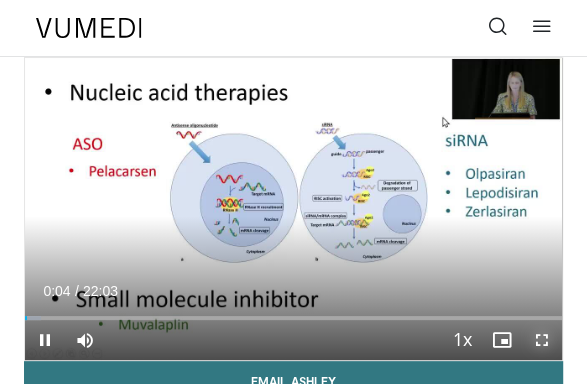click at bounding box center [542, 340] 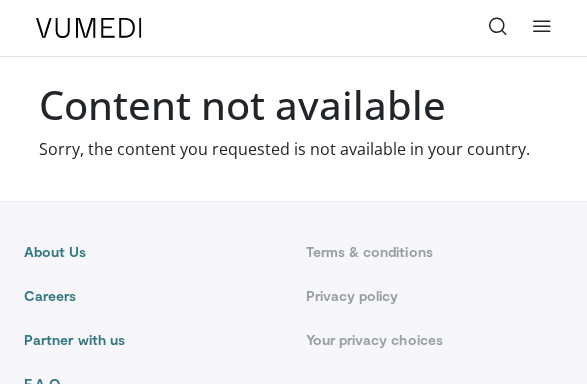 scroll, scrollTop: 0, scrollLeft: 0, axis: both 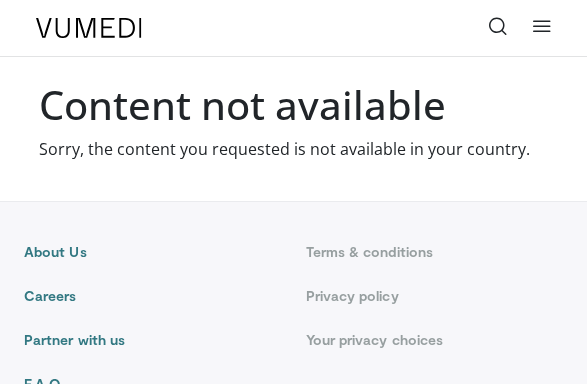 click on "About Us
Careers
Partner with us
F.A.Q.
Contact us
Terms & conditions
Privacy policy
Your privacy choices
© 2009 – 2025  All rights reserved" at bounding box center (293, 381) 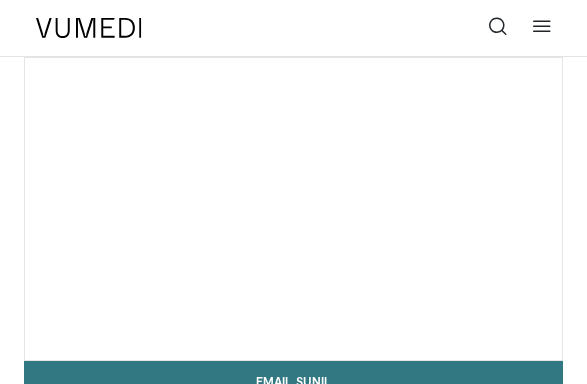 scroll, scrollTop: 0, scrollLeft: 0, axis: both 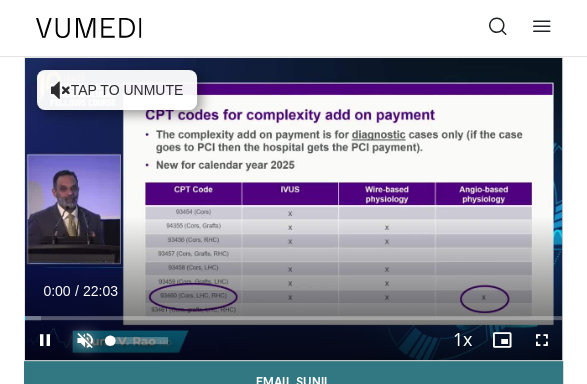 click at bounding box center (85, 340) 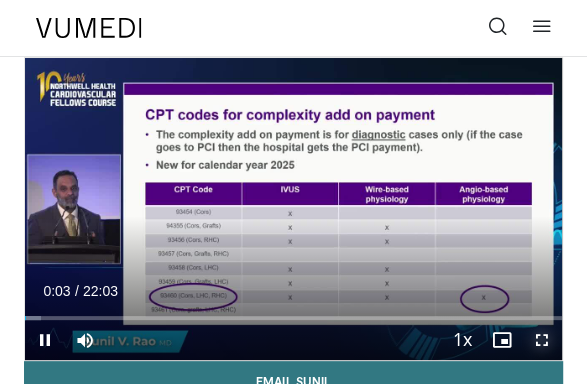 click at bounding box center (542, 340) 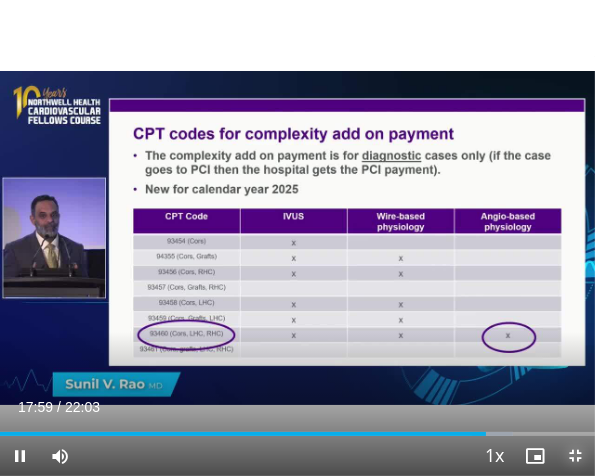 click at bounding box center [575, 456] 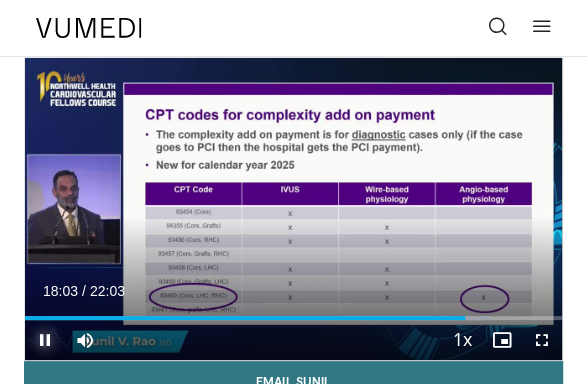 click at bounding box center (45, 340) 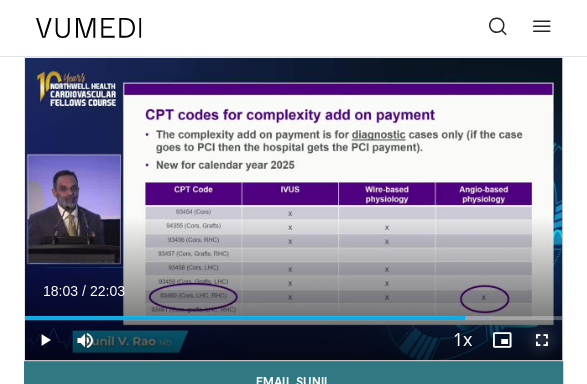 click at bounding box center (542, 340) 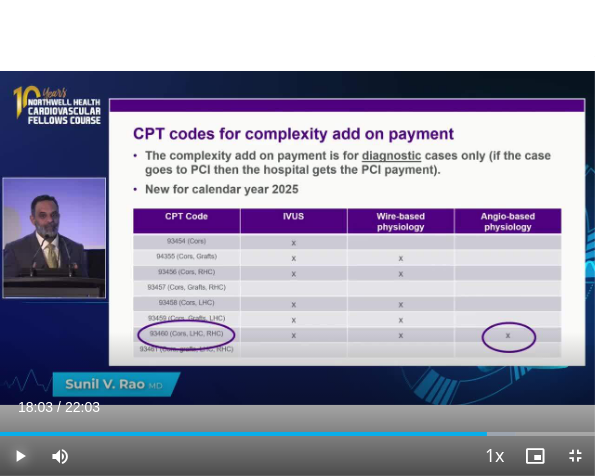 click at bounding box center (20, 456) 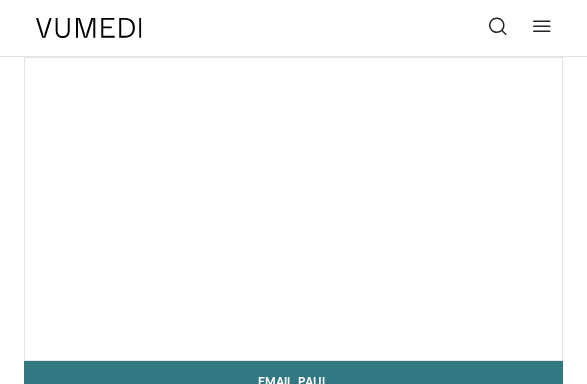 scroll, scrollTop: 0, scrollLeft: 0, axis: both 